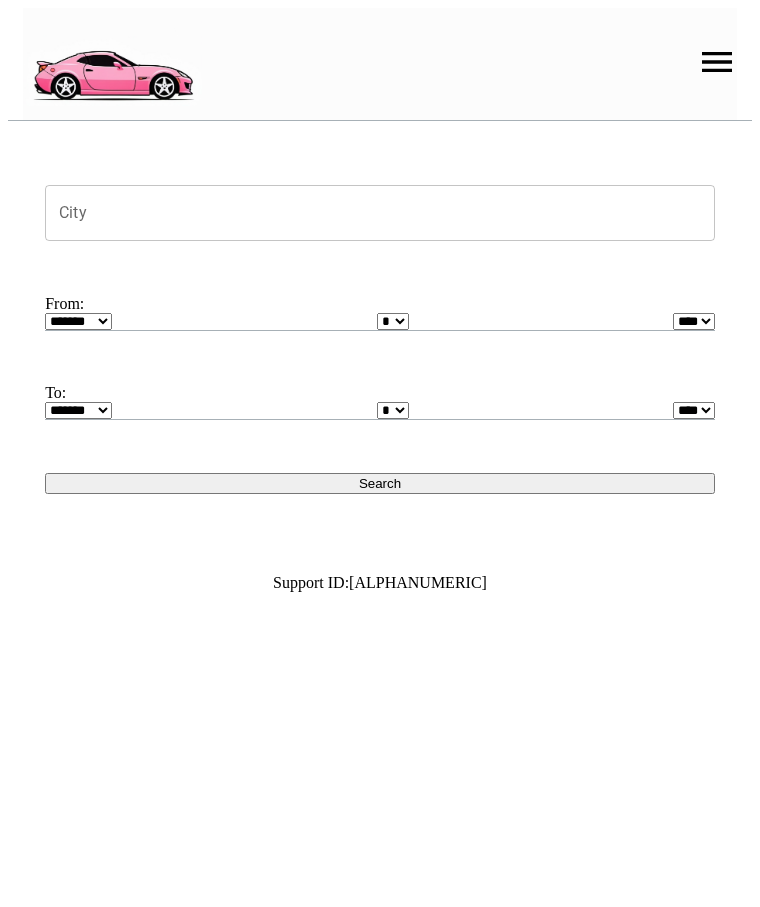 scroll, scrollTop: 0, scrollLeft: 0, axis: both 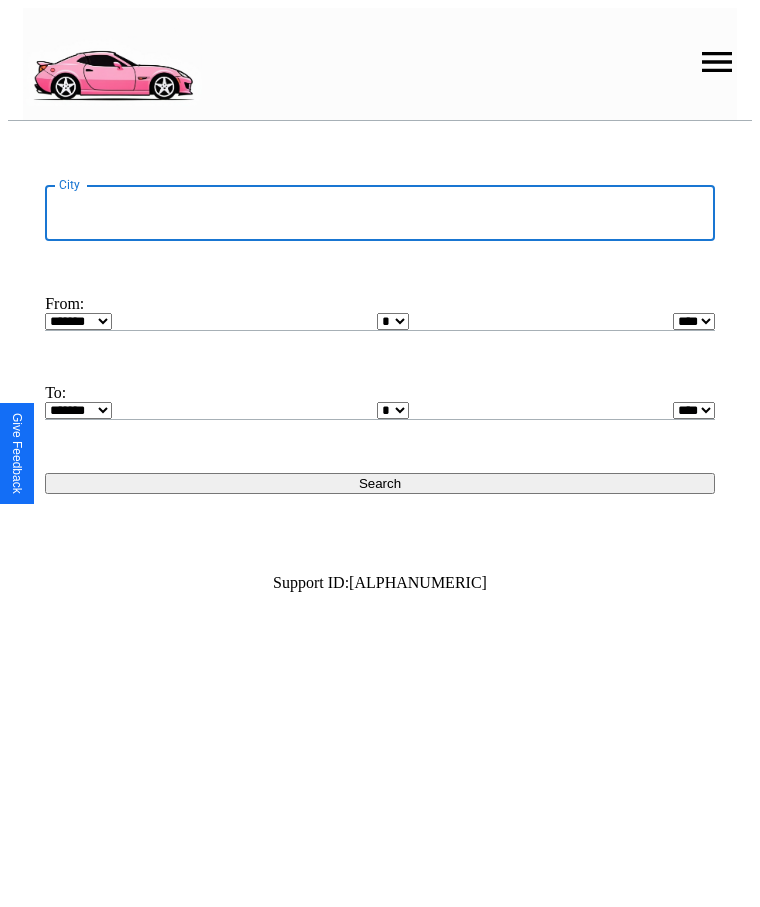 click on "City" at bounding box center [380, 213] 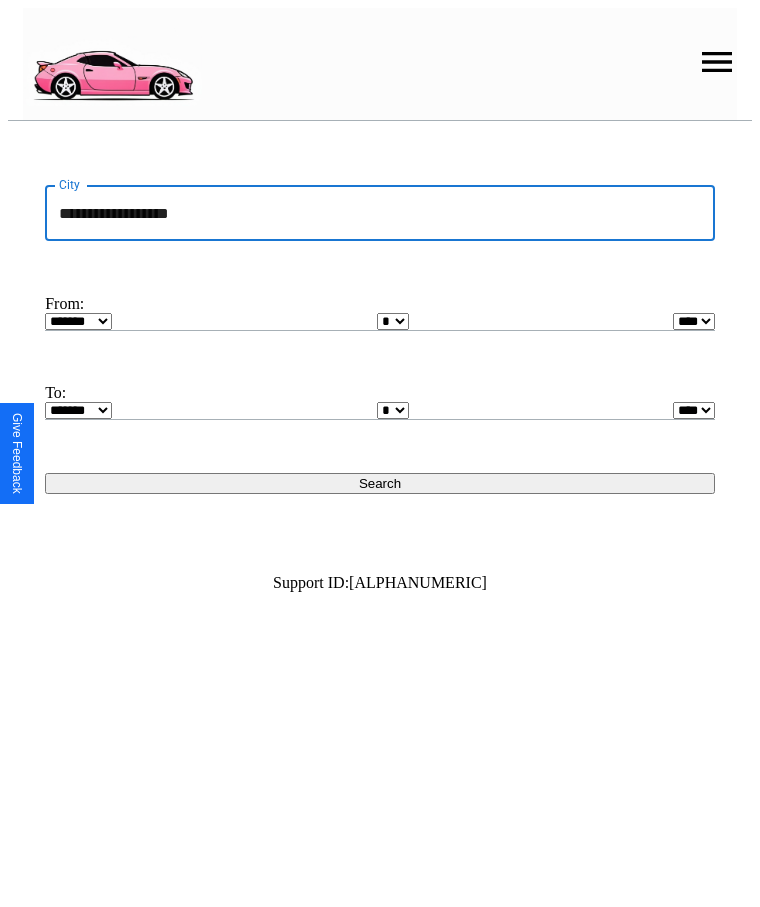 type on "**********" 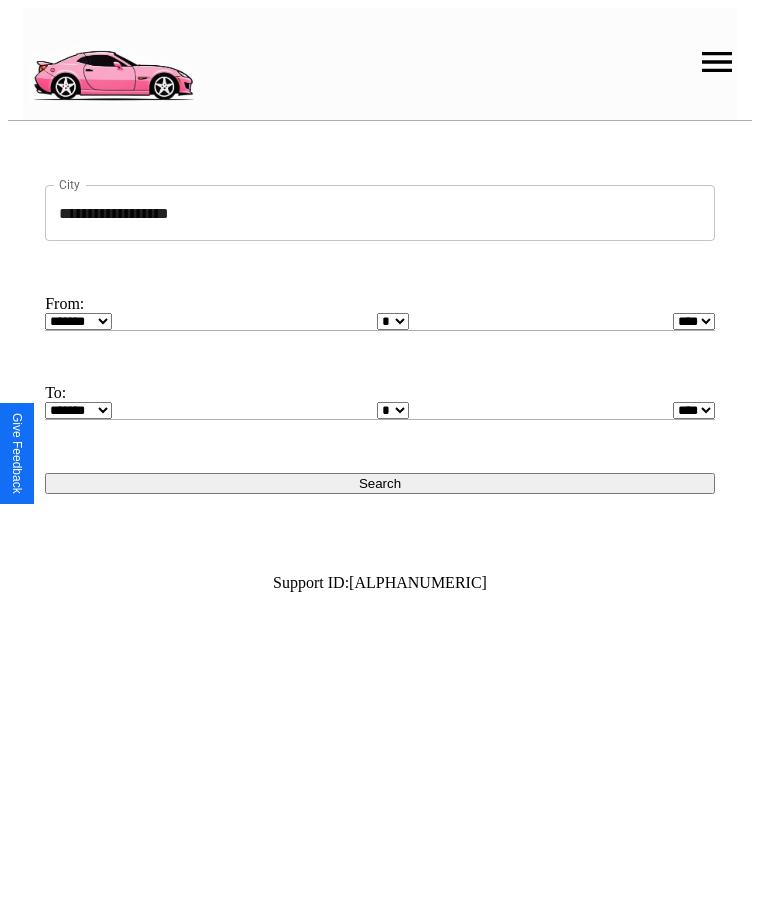 click on "******* ******** ***** ***** *** **** **** ****** ********* ******* ******** ********" at bounding box center [78, 321] 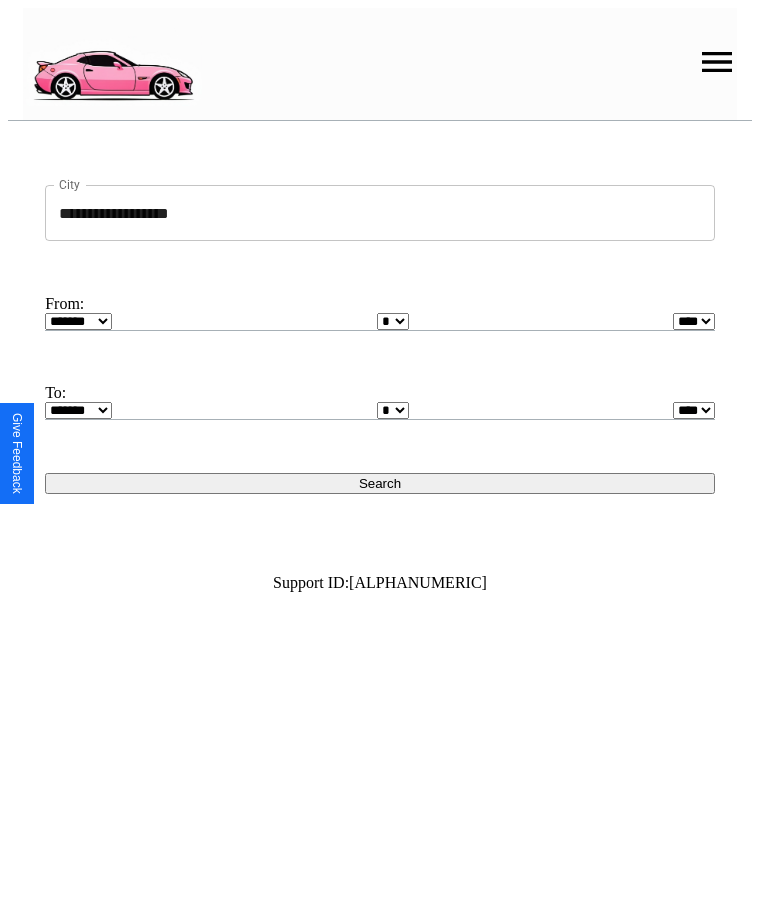 click on "* * * * * * * * * ** ** ** ** ** ** ** ** ** ** ** ** ** ** ** ** ** ** ** ** **" at bounding box center [393, 321] 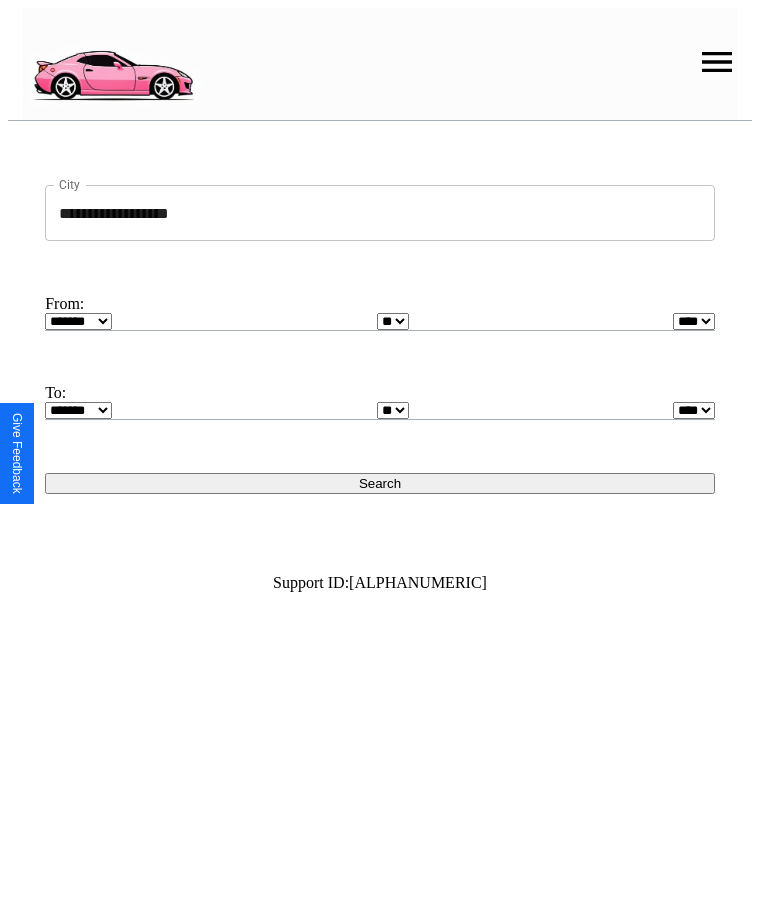 click on "* * * * * * * * * ** ** ** ** ** ** ** ** ** ** ** ** ** ** ** ** ** ** ** ** **" at bounding box center (393, 410) 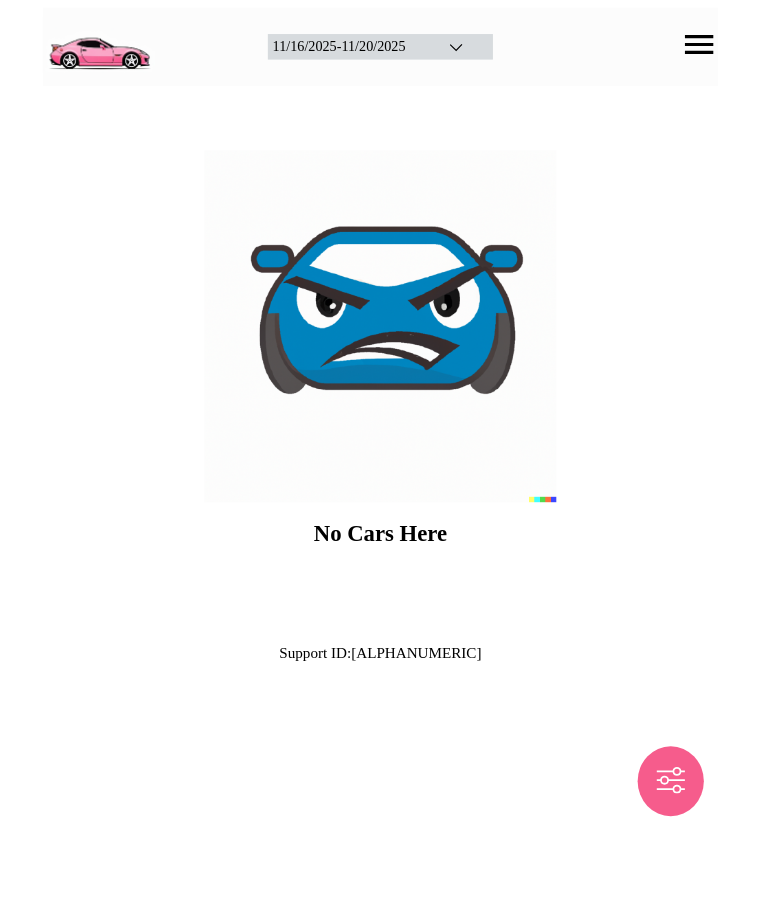 scroll, scrollTop: 0, scrollLeft: 0, axis: both 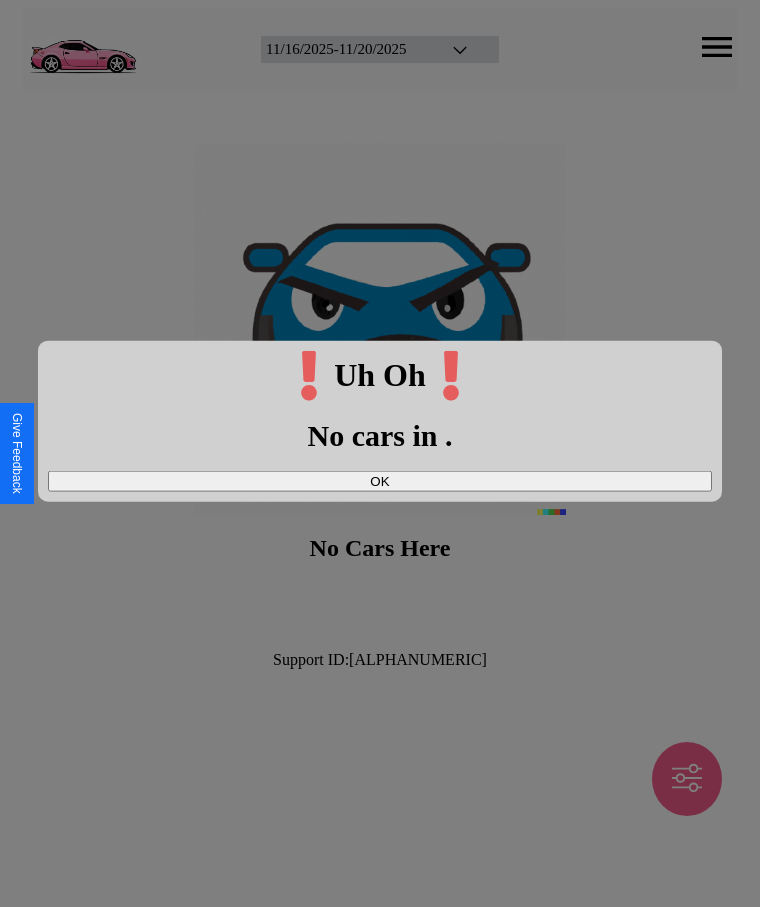 click on "OK" at bounding box center [380, 480] 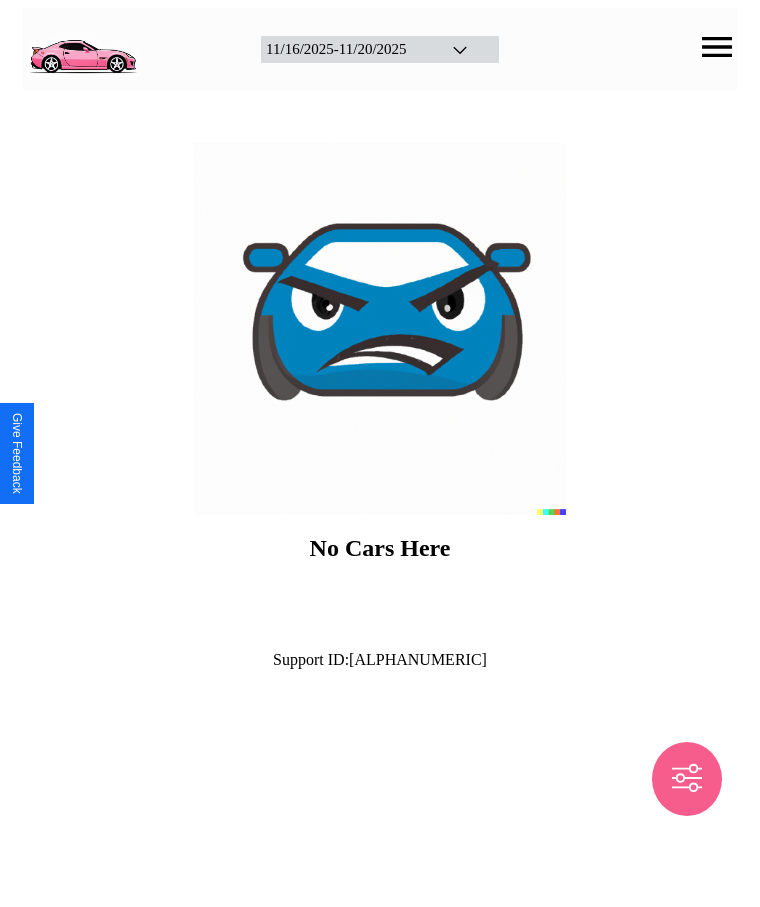 click at bounding box center [82, 47] 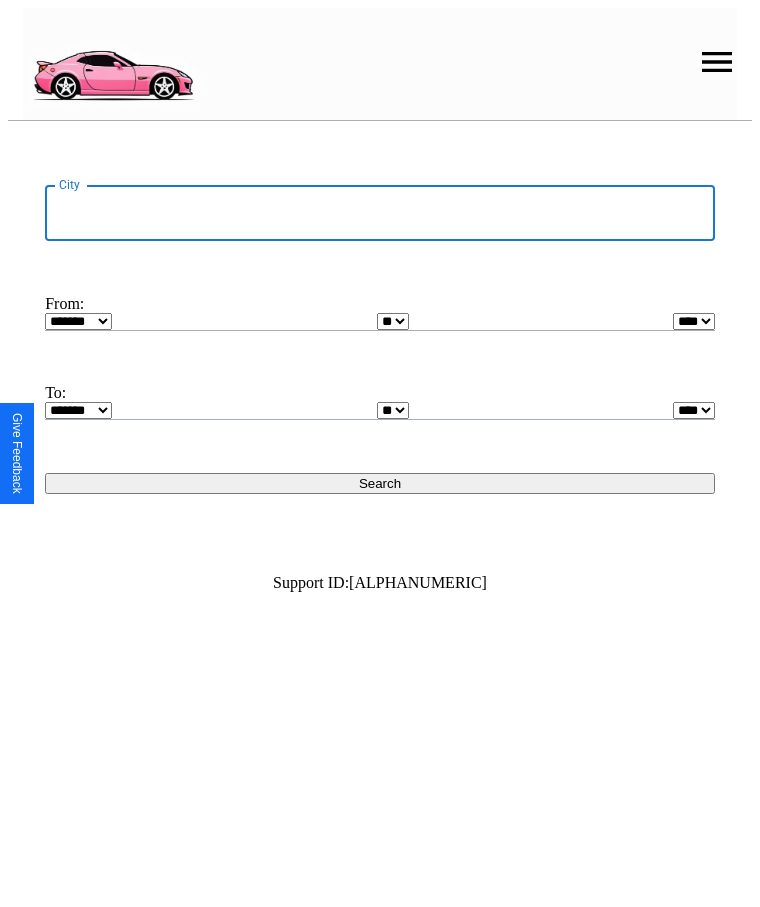 click on "City" at bounding box center [380, 213] 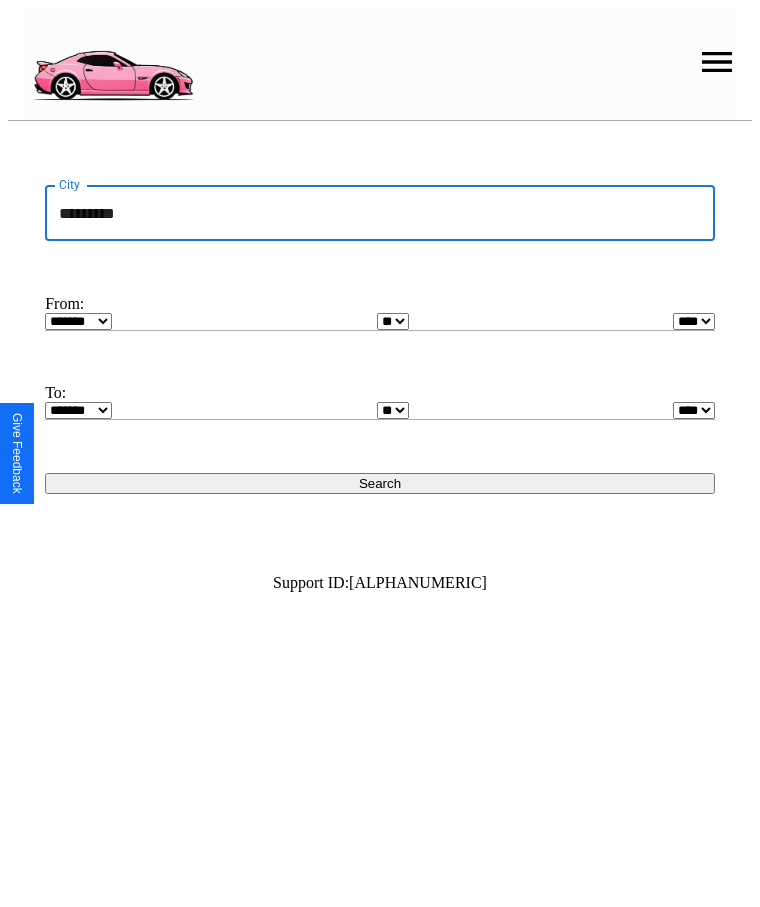 type on "*********" 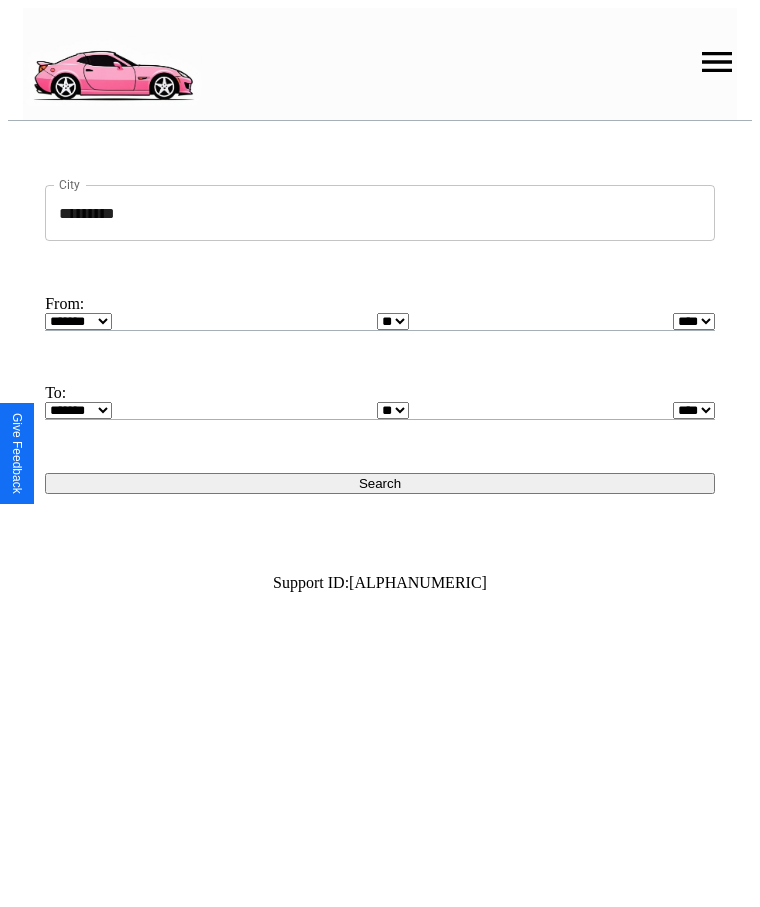 click on "******* ******** ***** ***** *** **** **** ****** ********* ******* ******** ********" at bounding box center [78, 321] 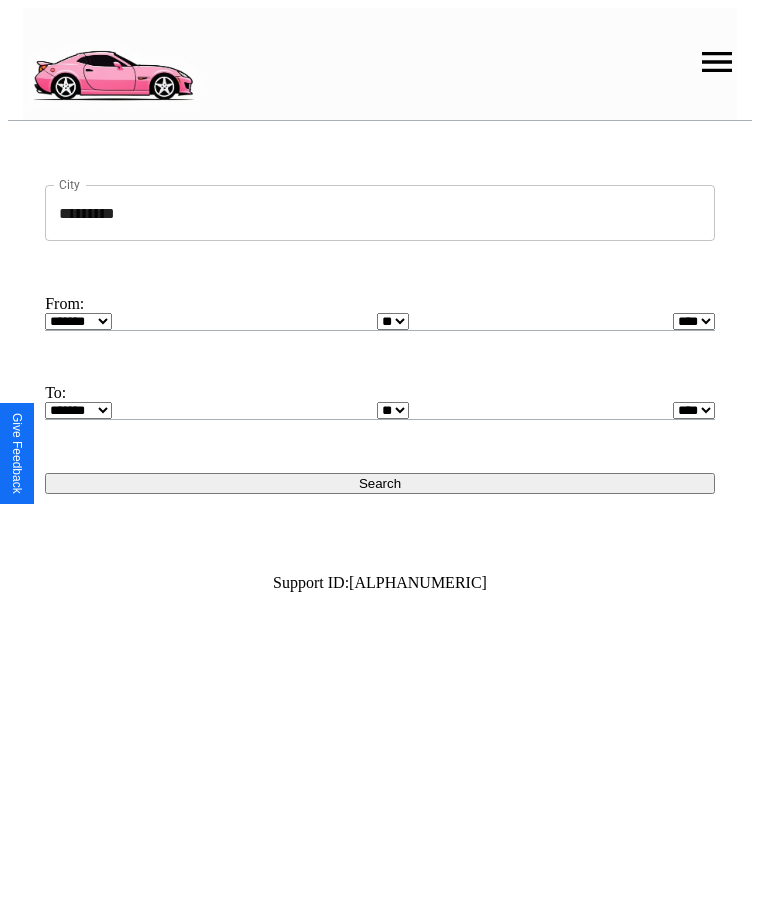 click on "* * * * * * * * * ** ** ** ** ** ** ** ** ** ** ** ** ** ** ** ** ** ** **" at bounding box center [393, 321] 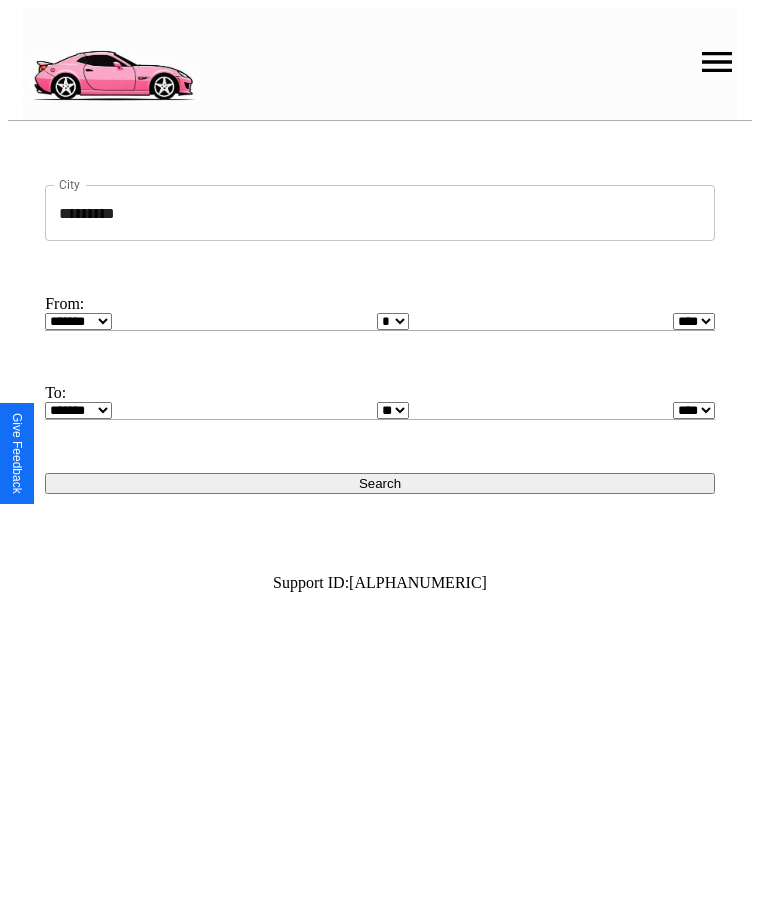 click on "**** **** **** **** **** **** **** **** **** ****" at bounding box center (694, 321) 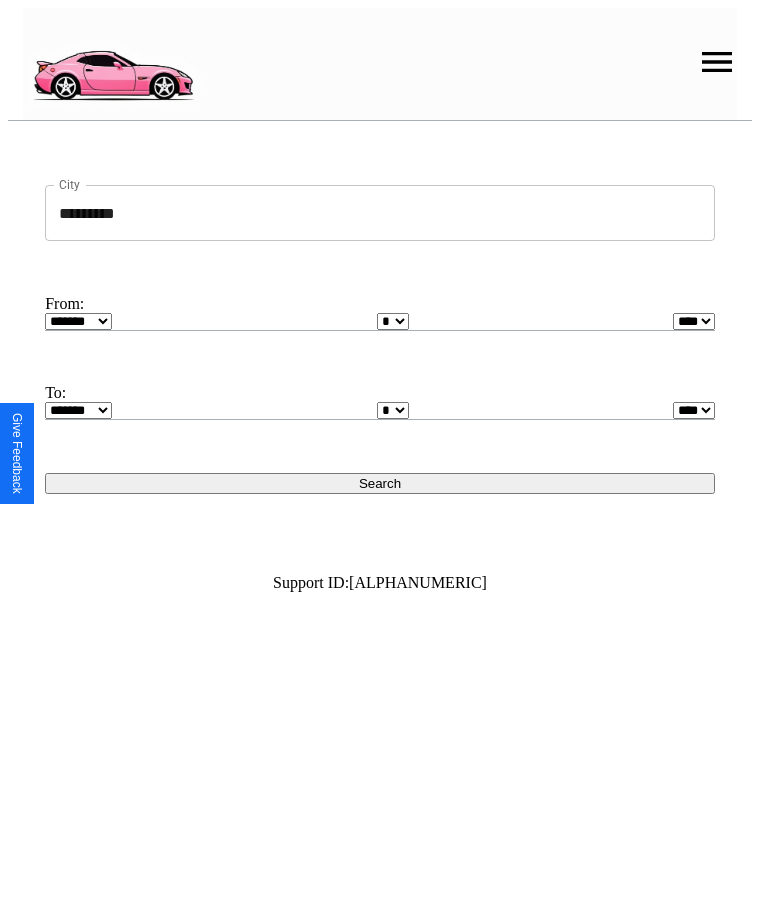 click on "* * * * * * * * * ** ** ** ** ** ** ** ** ** ** ** ** ** ** ** ** ** ** **" at bounding box center (393, 410) 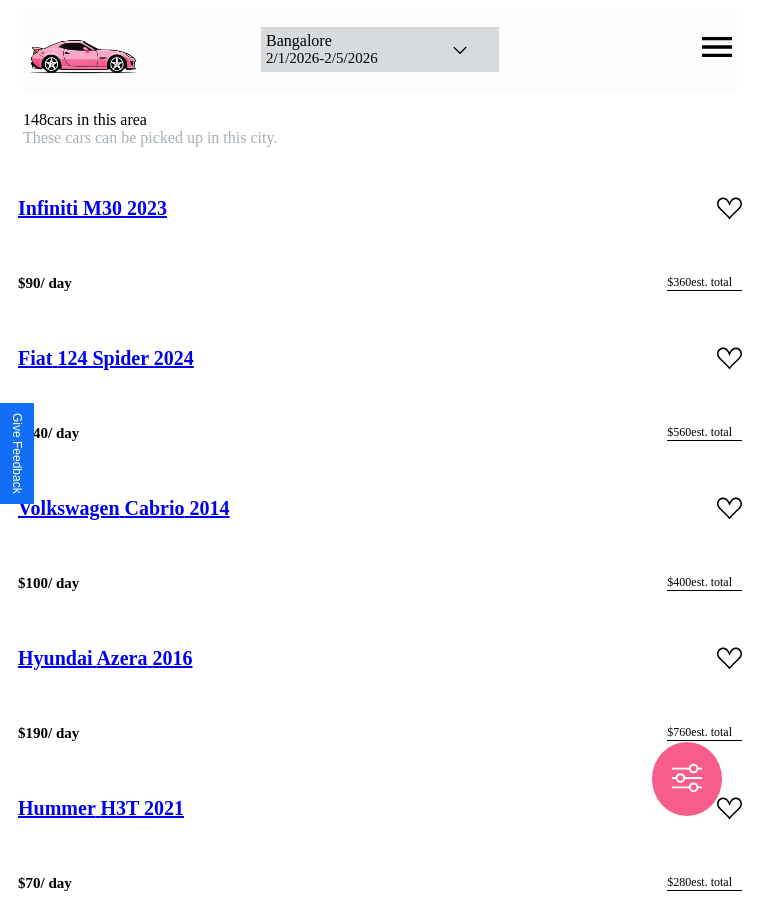 scroll, scrollTop: 28810, scrollLeft: 0, axis: vertical 